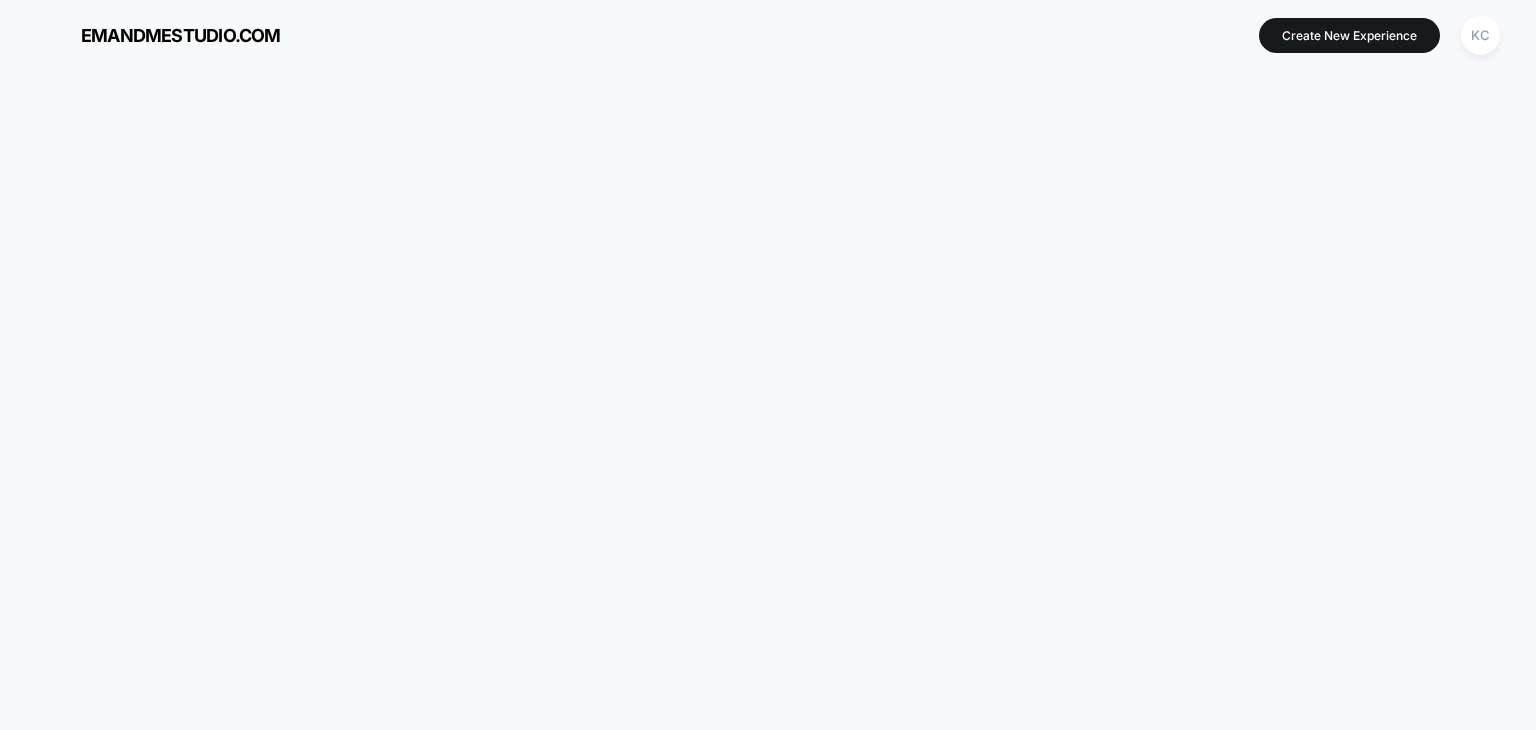 scroll, scrollTop: 0, scrollLeft: 0, axis: both 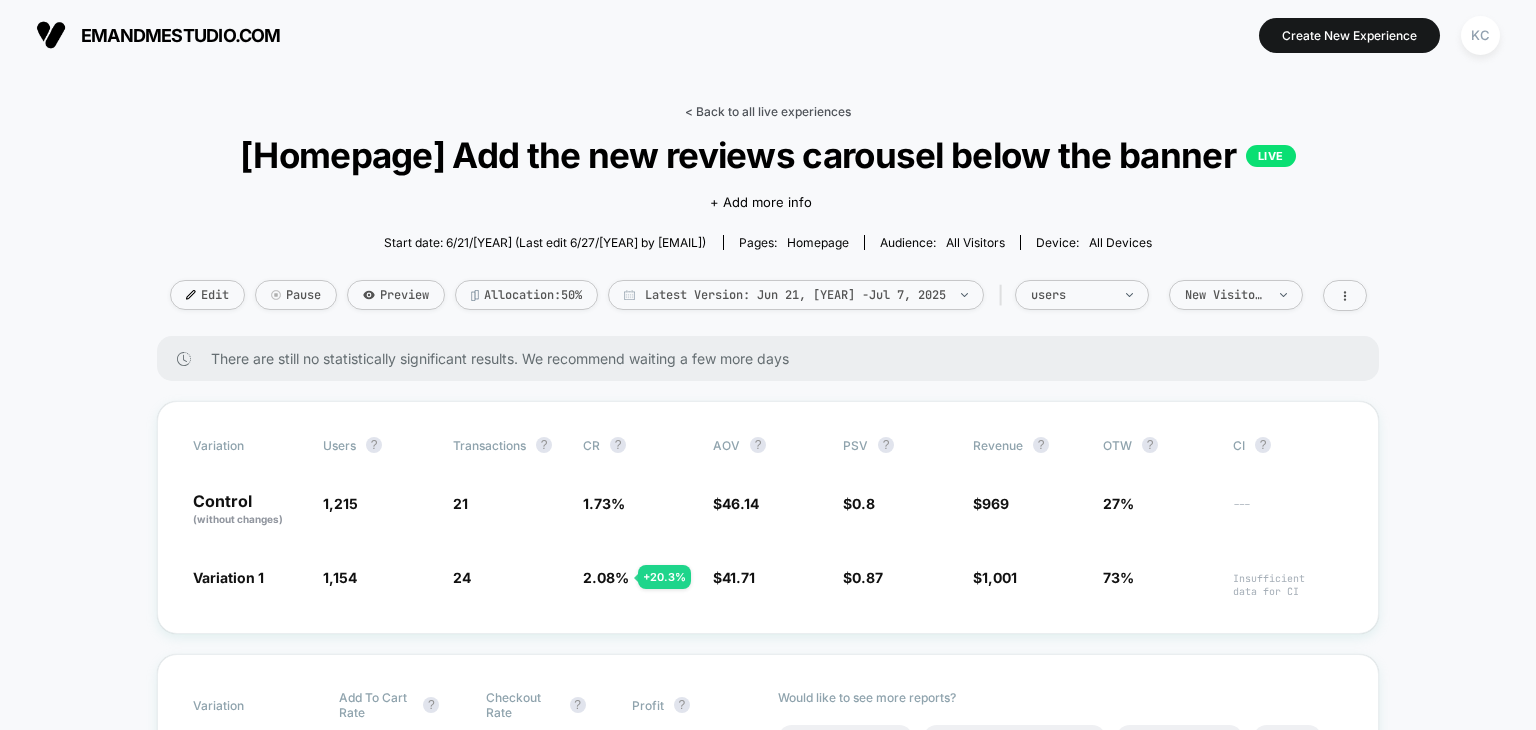 click on "< Back to all live experiences" at bounding box center [768, 111] 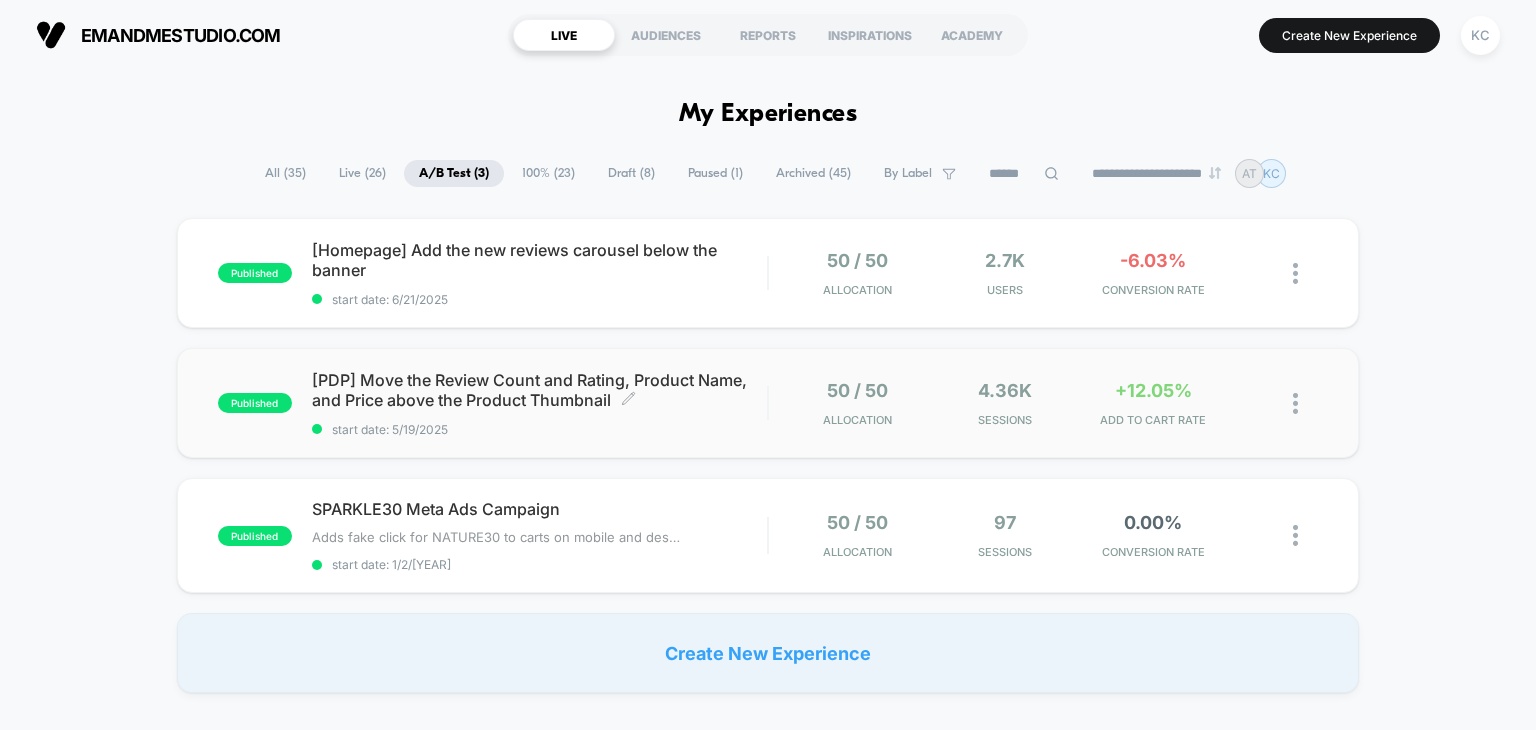 click on "[PDP] Move the Review Count and Rating, Product Name, and Price above the Product Thumbnail Click to edit experience details Click to edit experience details start date: 5/19/2025" at bounding box center [540, 273] 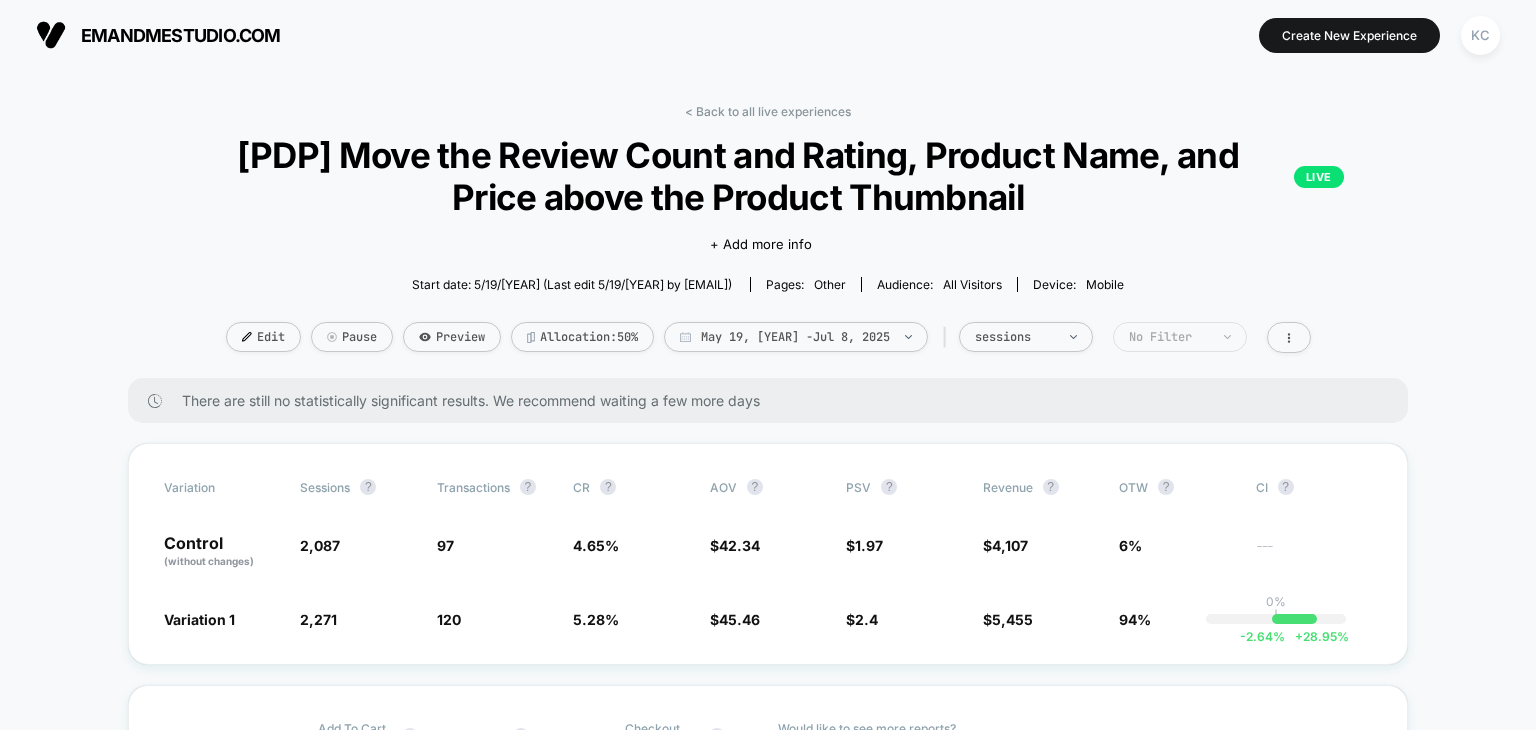 click on "No Filter" at bounding box center [1015, 337] 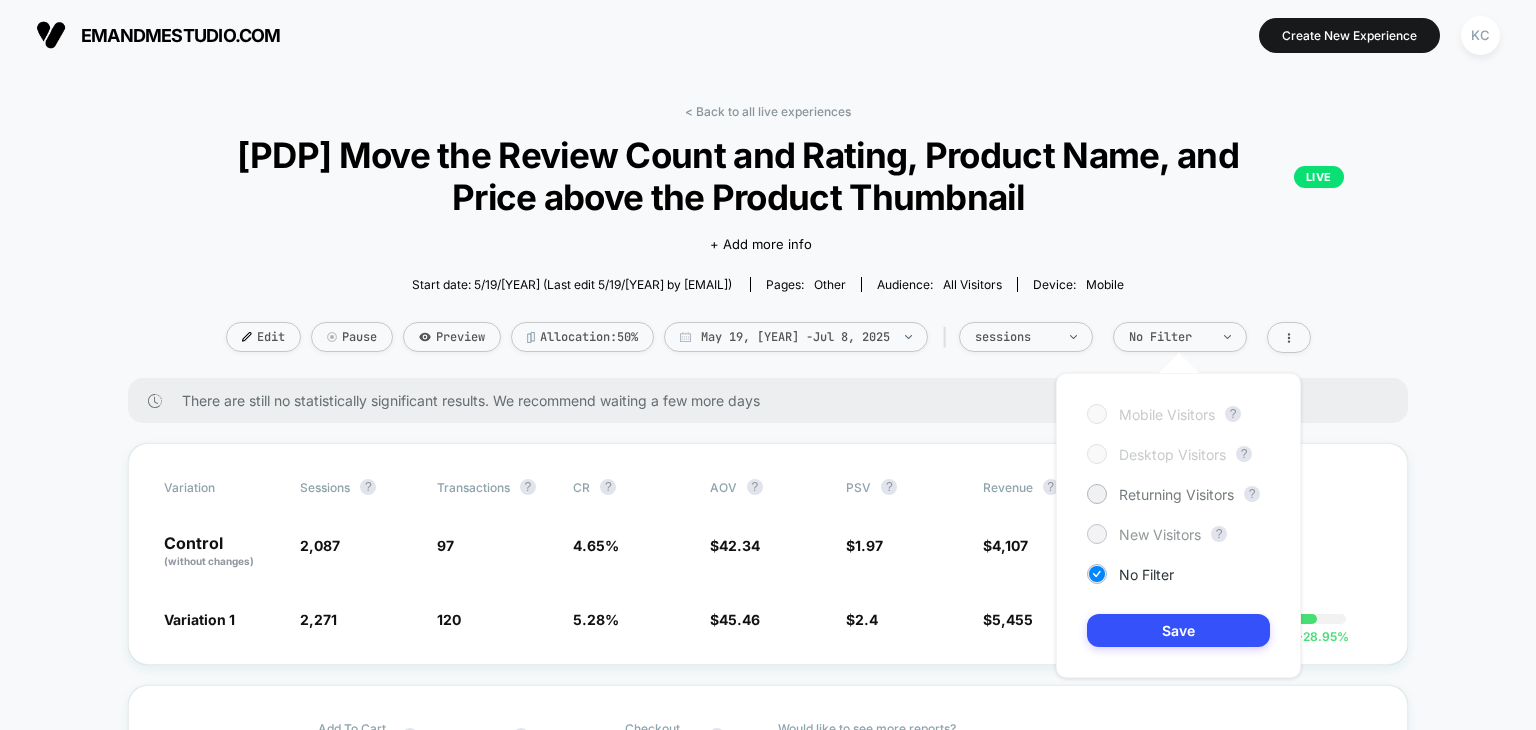 click at bounding box center (1096, 493) 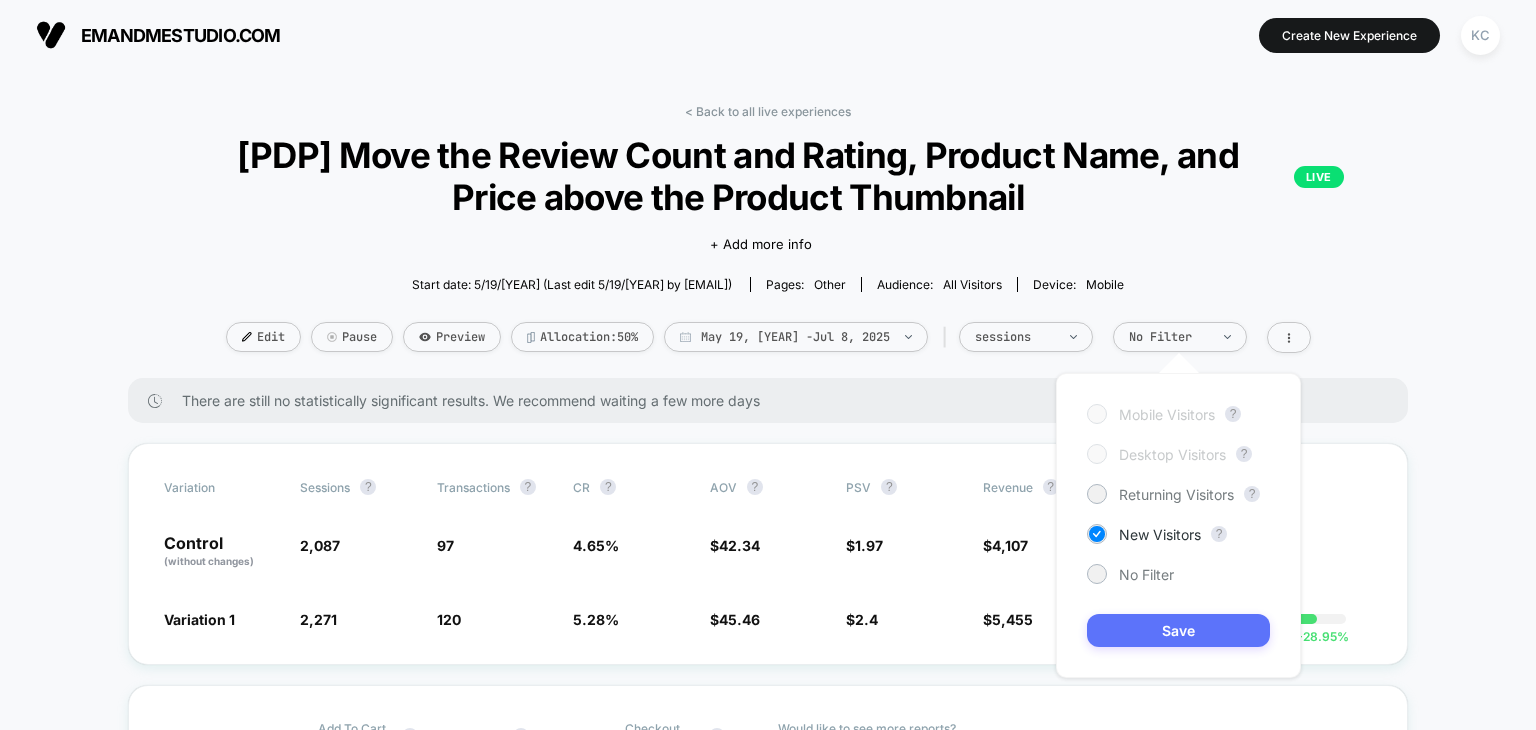 click on "Save" at bounding box center [1178, 630] 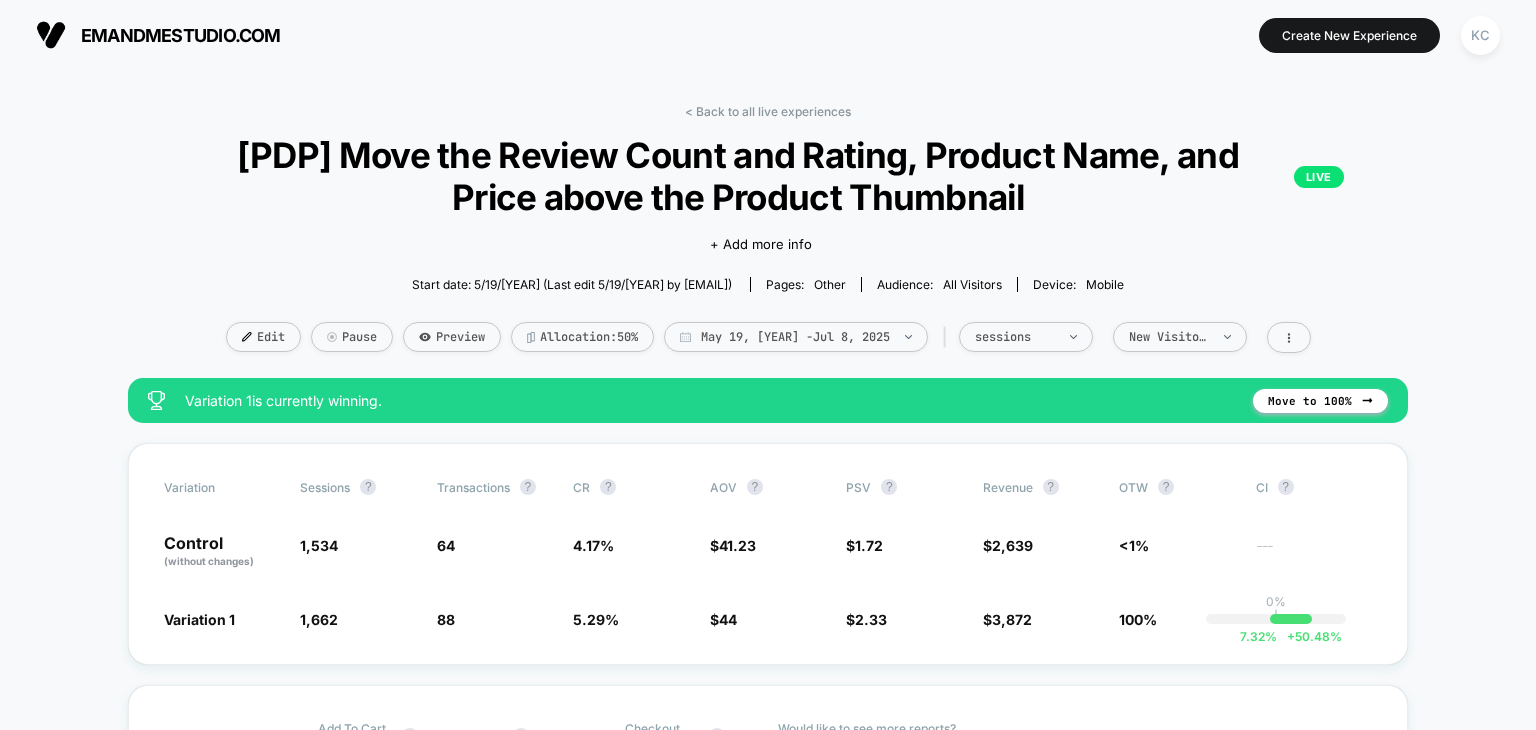 drag, startPoint x: 1420, startPoint y: 345, endPoint x: 1421, endPoint y: 279, distance: 66.007576 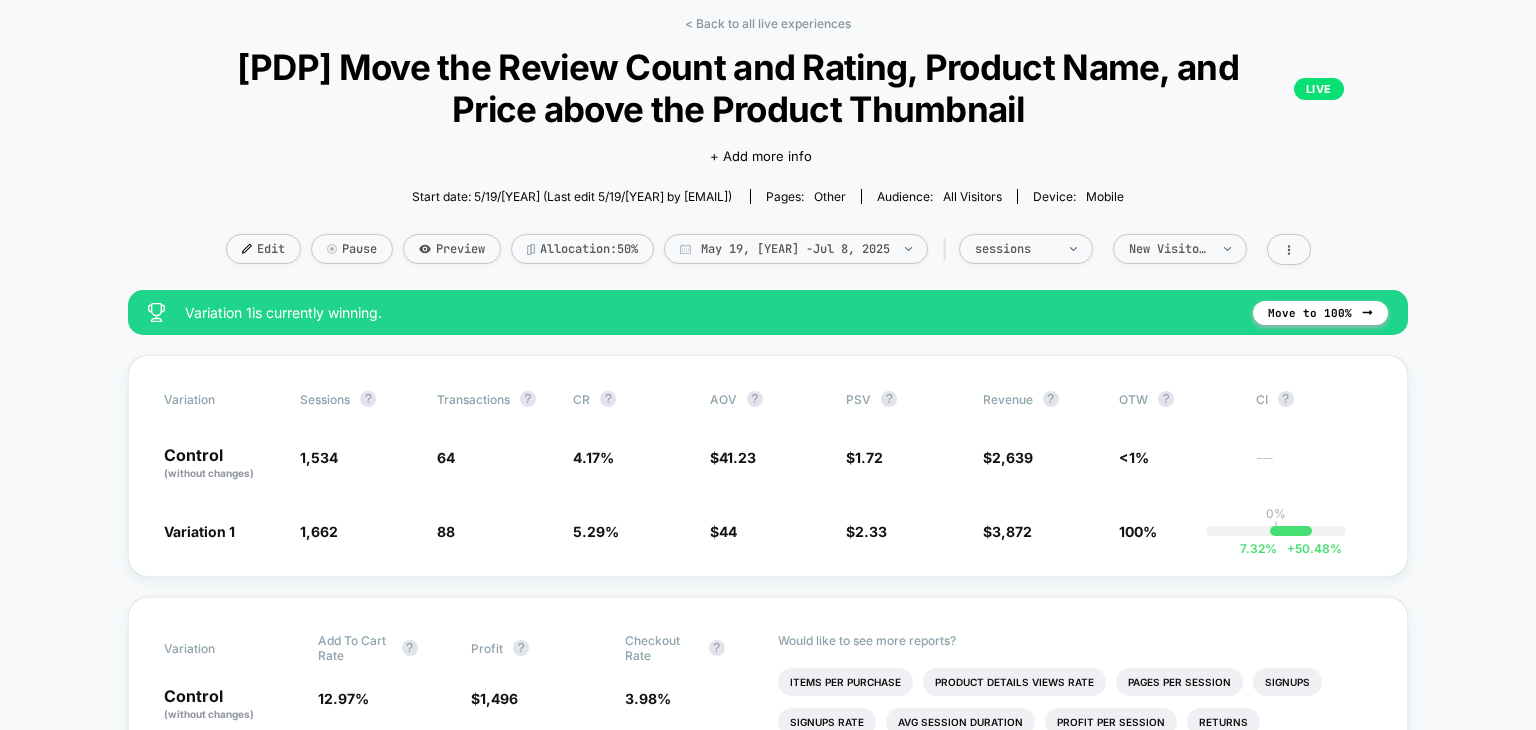 scroll, scrollTop: 87, scrollLeft: 0, axis: vertical 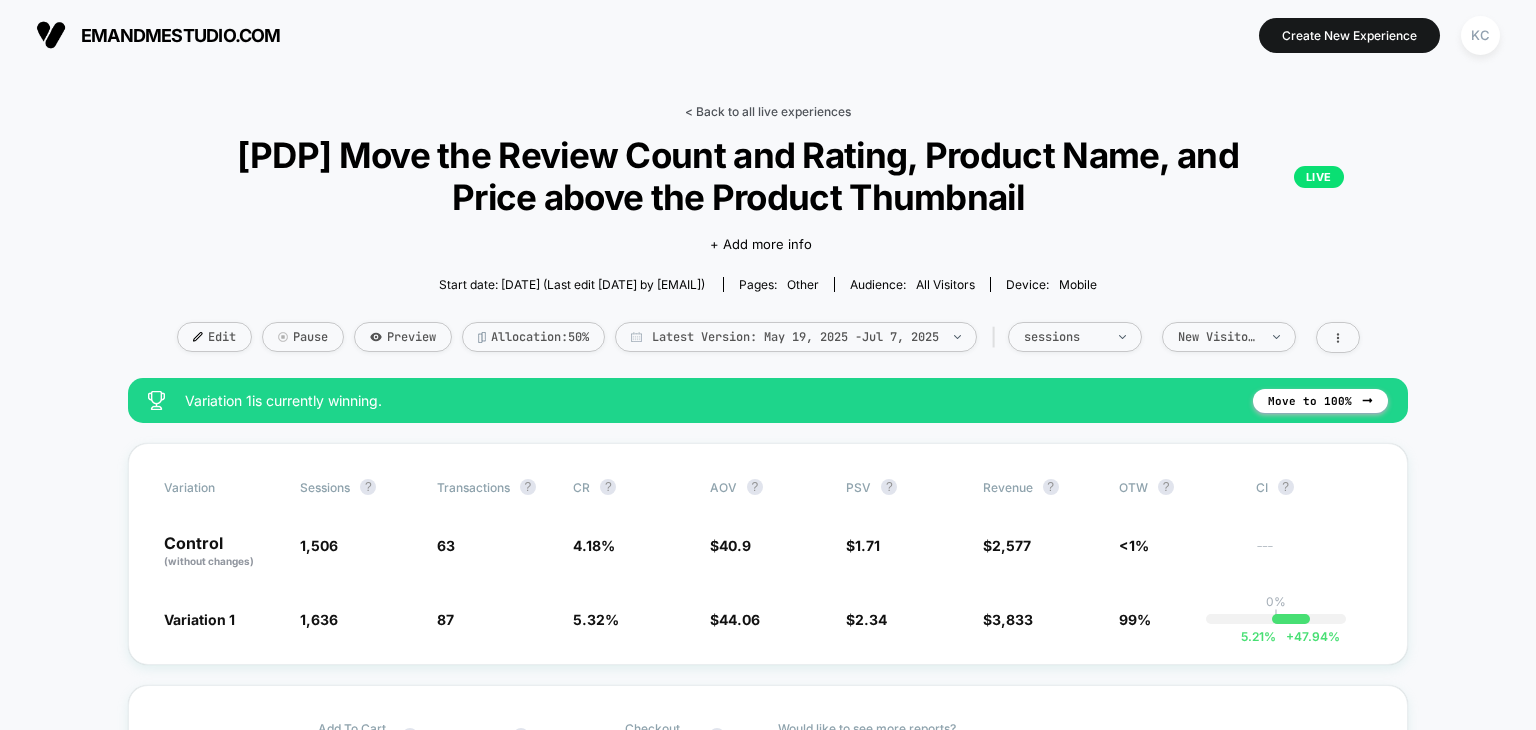 click on "< Back to all live experiences" at bounding box center [768, 111] 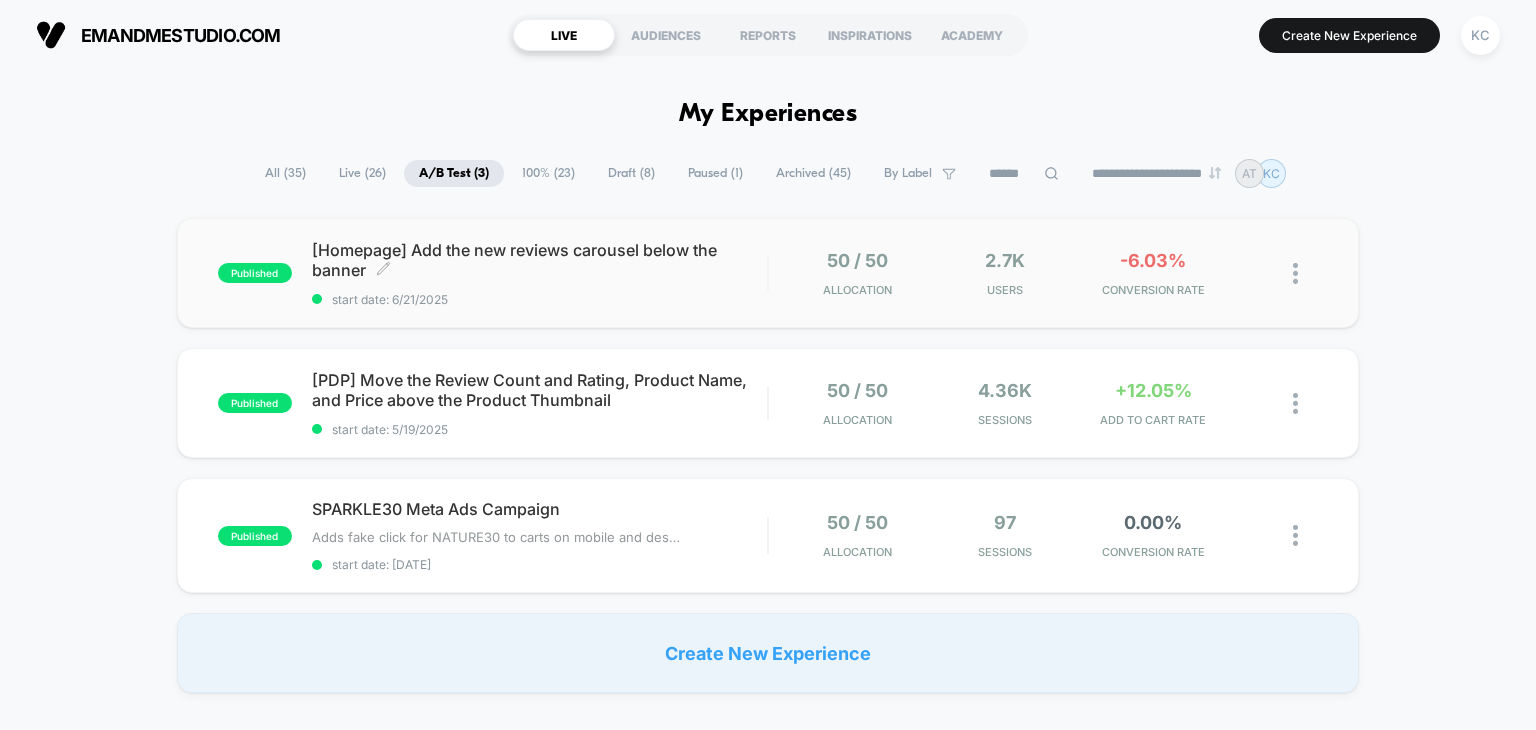 click on "[Homepage] Add the new reviews carousel below the banner Click to edit experience details Click to edit experience details start date: [DATE]" at bounding box center (540, 273) 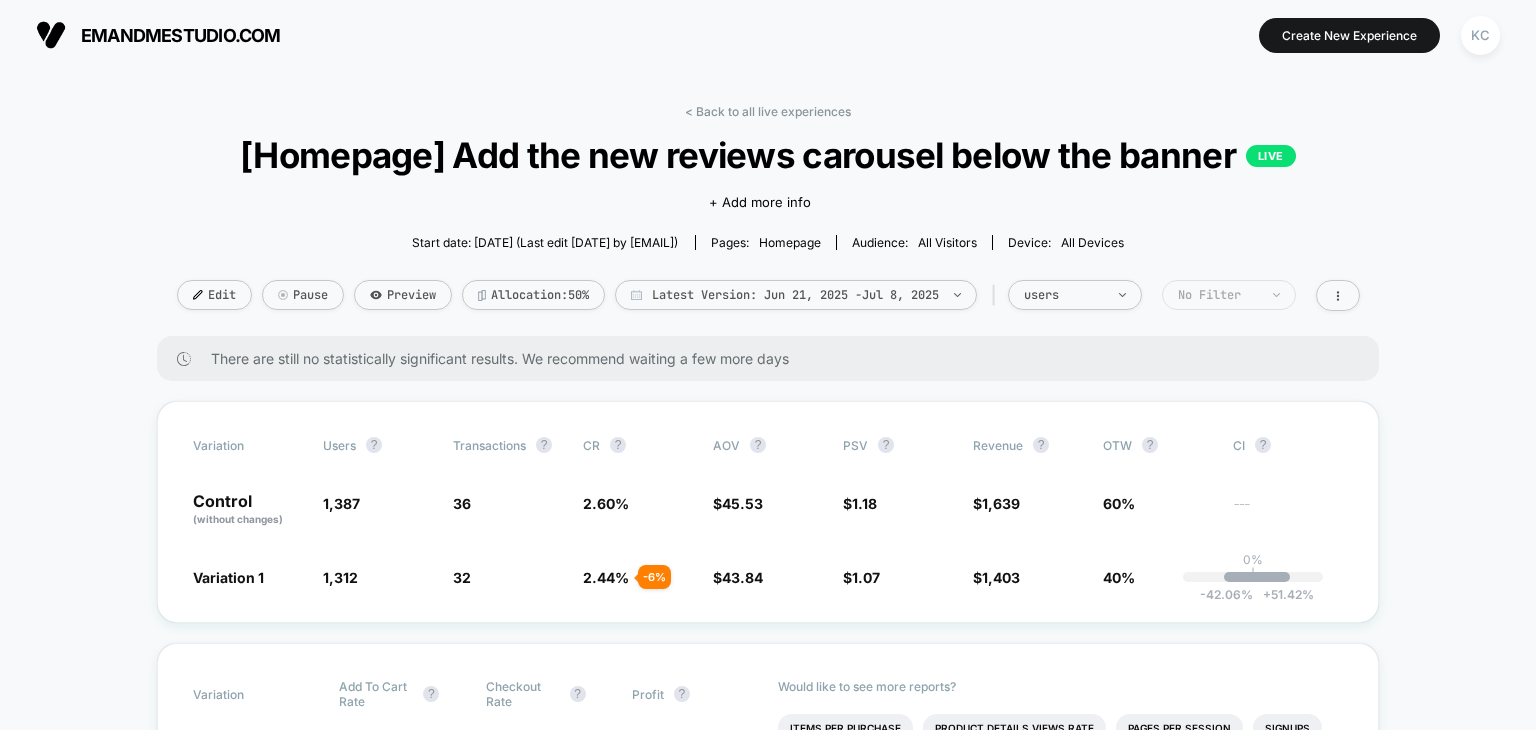 click on "No Filter" at bounding box center [1075, 295] 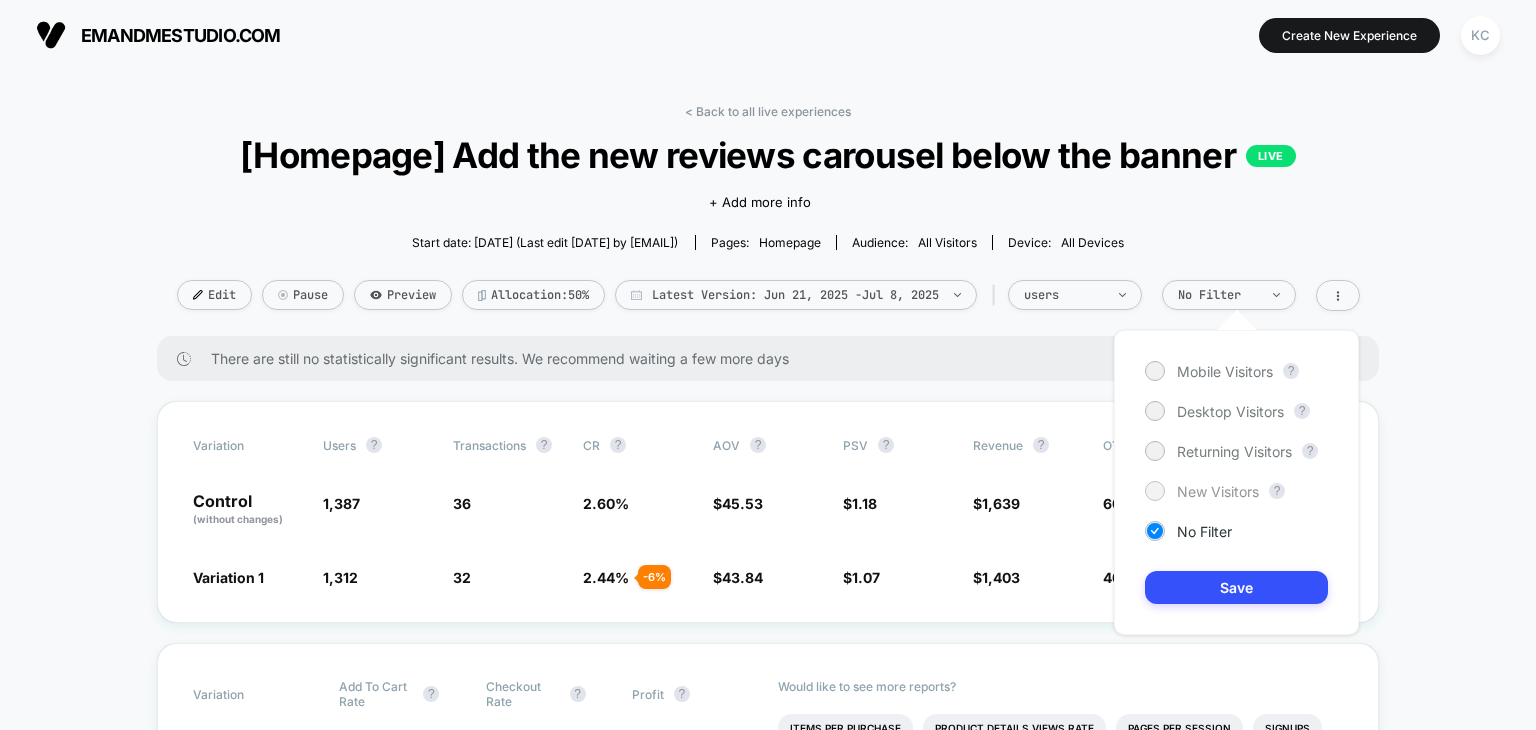 click at bounding box center (1154, 370) 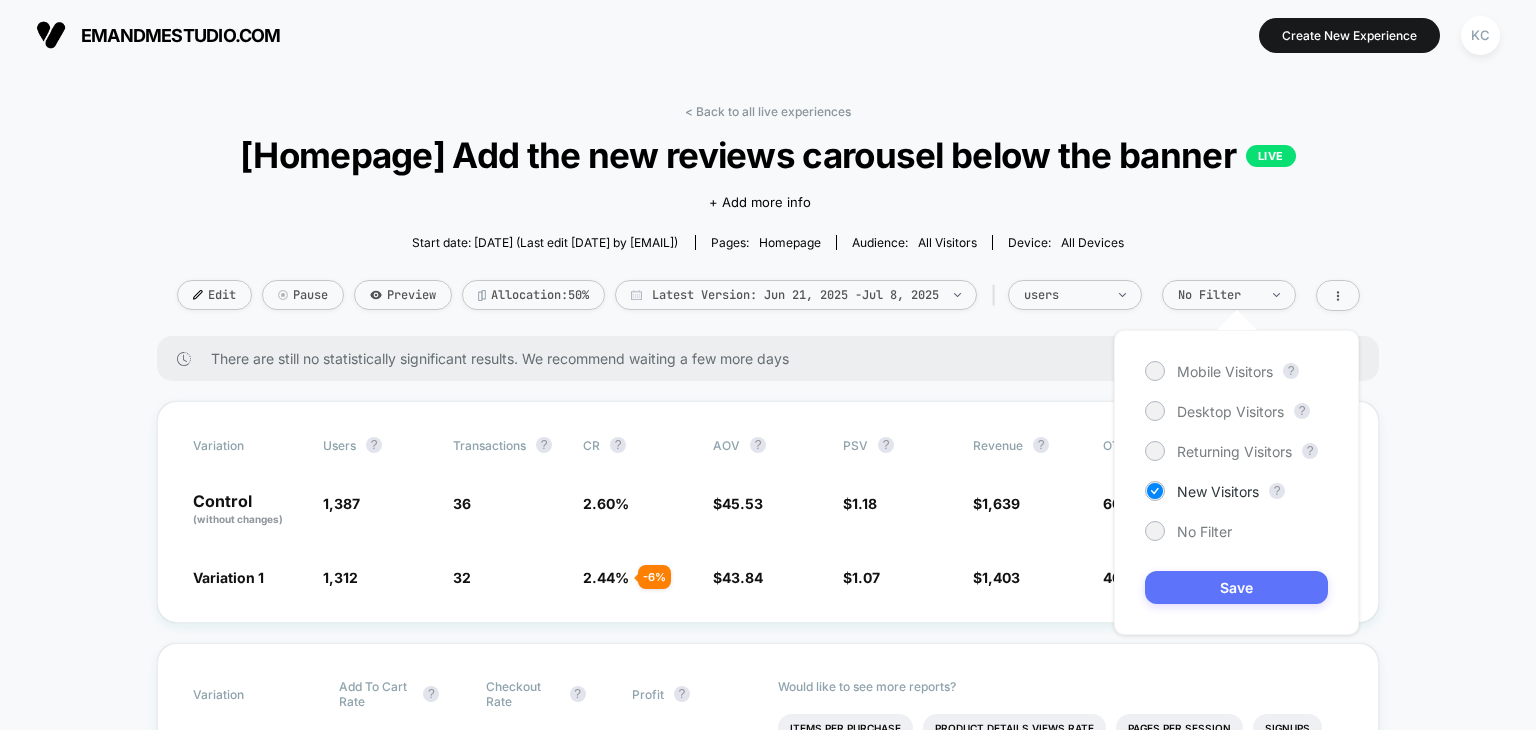click on "Save" at bounding box center (1236, 587) 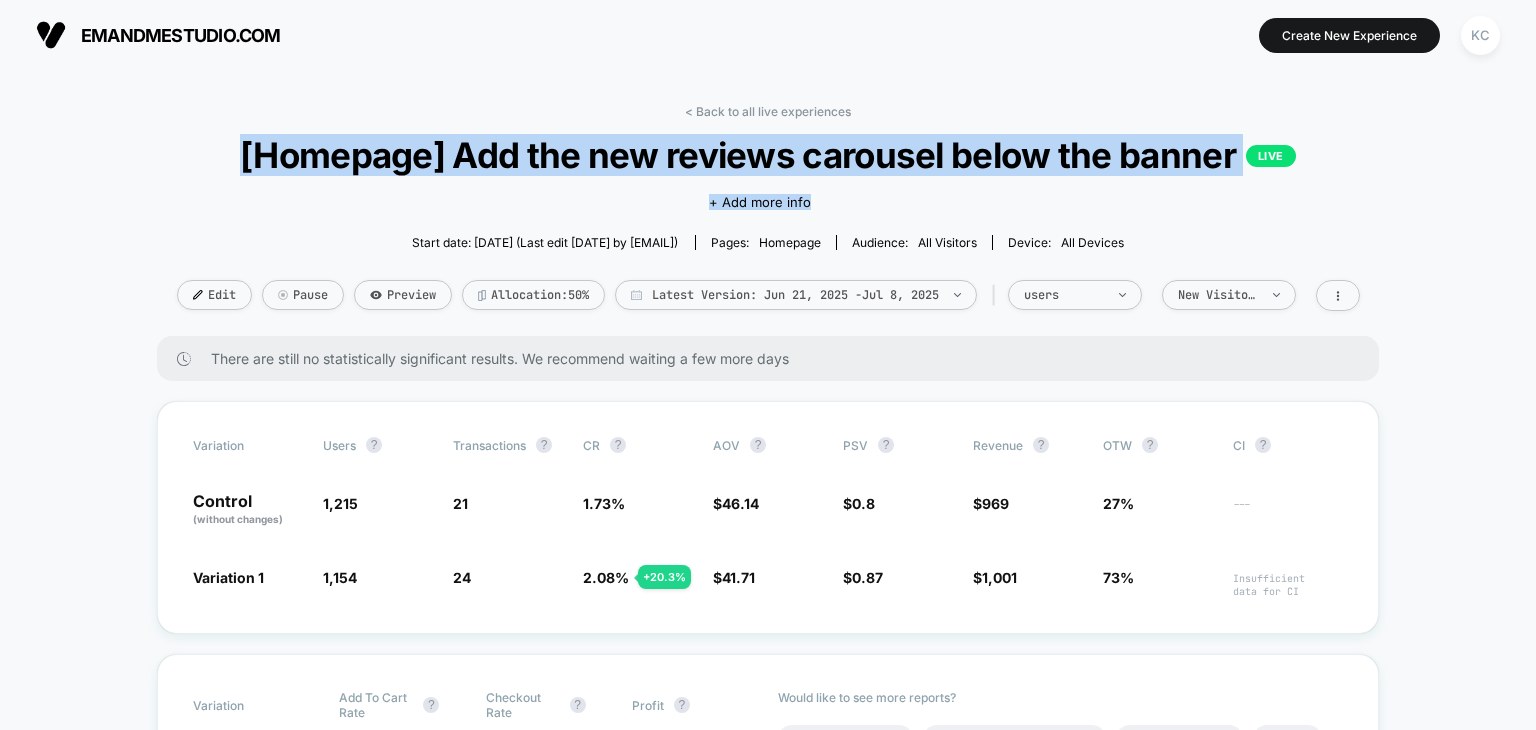 drag, startPoint x: 1535, startPoint y: 133, endPoint x: 1535, endPoint y: 182, distance: 49 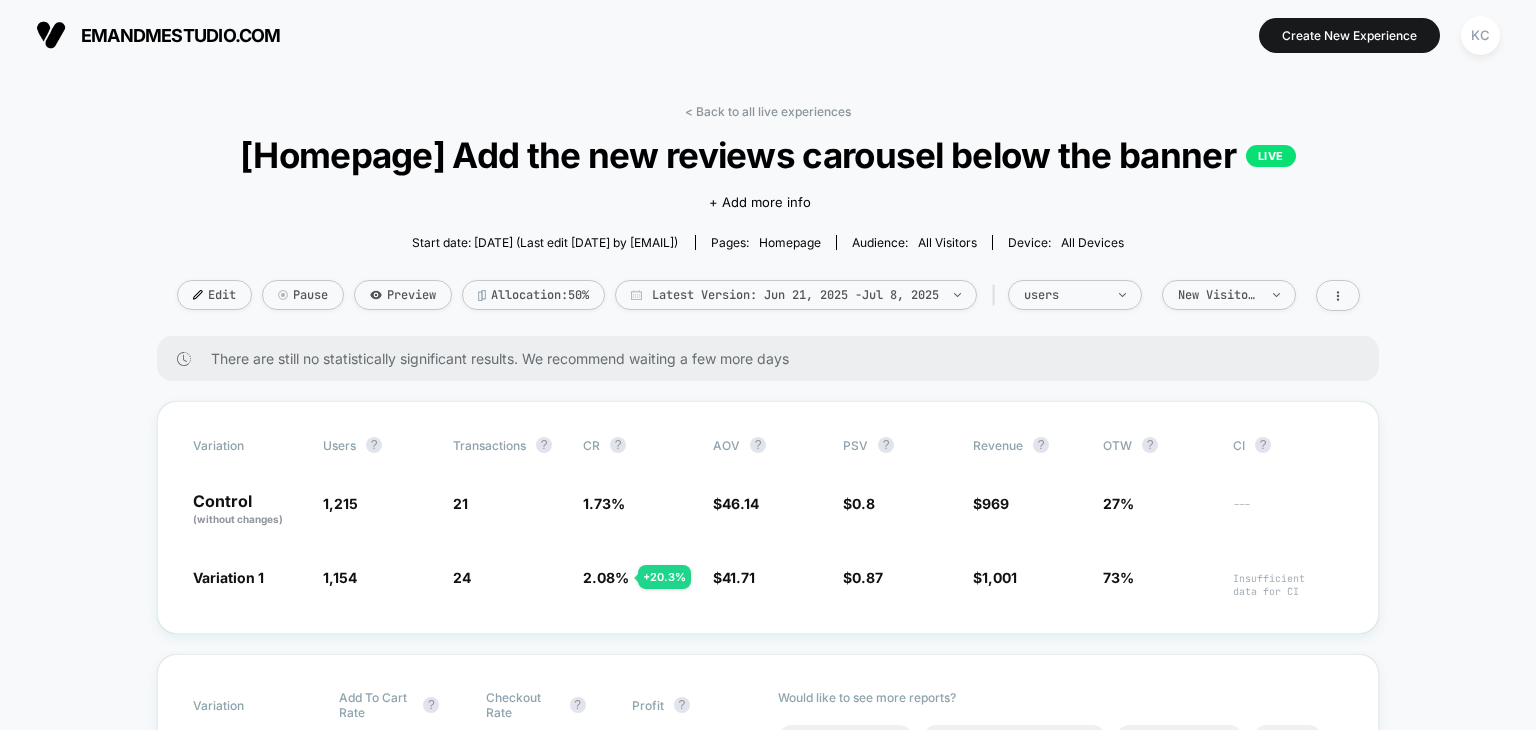 click on "< Back to all live experiences  [Homepage] Add the new reviews carousel below the banner LIVE Click to edit experience details + Add more info Start date: [DATE] (Last edit [DATE] by [EMAIL]) Pages: homepage Audience: All Visitors Device: all devices Edit Pause  Preview Allocation:  50% Latest Version:     [DATE]    -    [DATE] |   users   New Visitors There are still no statistically significant results. We recommend waiting a few more days Variation users ? Transactions ? CR ? AOV ? PSV ? Revenue ? OTW ? CI ? Control (without changes) 1,215 21 1.73 % $ 46.14 $ 0.8 $ 969 27% --- Variation 1 1,154 - 5 % 24 + 20.3 % 2.08 % + 20.3 % $ 41.71 - 9.6 % $ 0.87 + 8.8 % $ 1,001 + 8.8 % 73% Insufficient  data for CI Variation Add To Cart Rate ? Checkout Rate ? Profit ? Control (without changes) 5.43 % 2.14 % $ 639 Variation 1 5.81 % + 6.9 % 1.13 % - 47.4 % $ 570 - 6.1 % Would like to see more reports? Items Per Purchase Product Details Views Rate Pages Per Session Signups Signups Rate ?" at bounding box center [768, 3027] 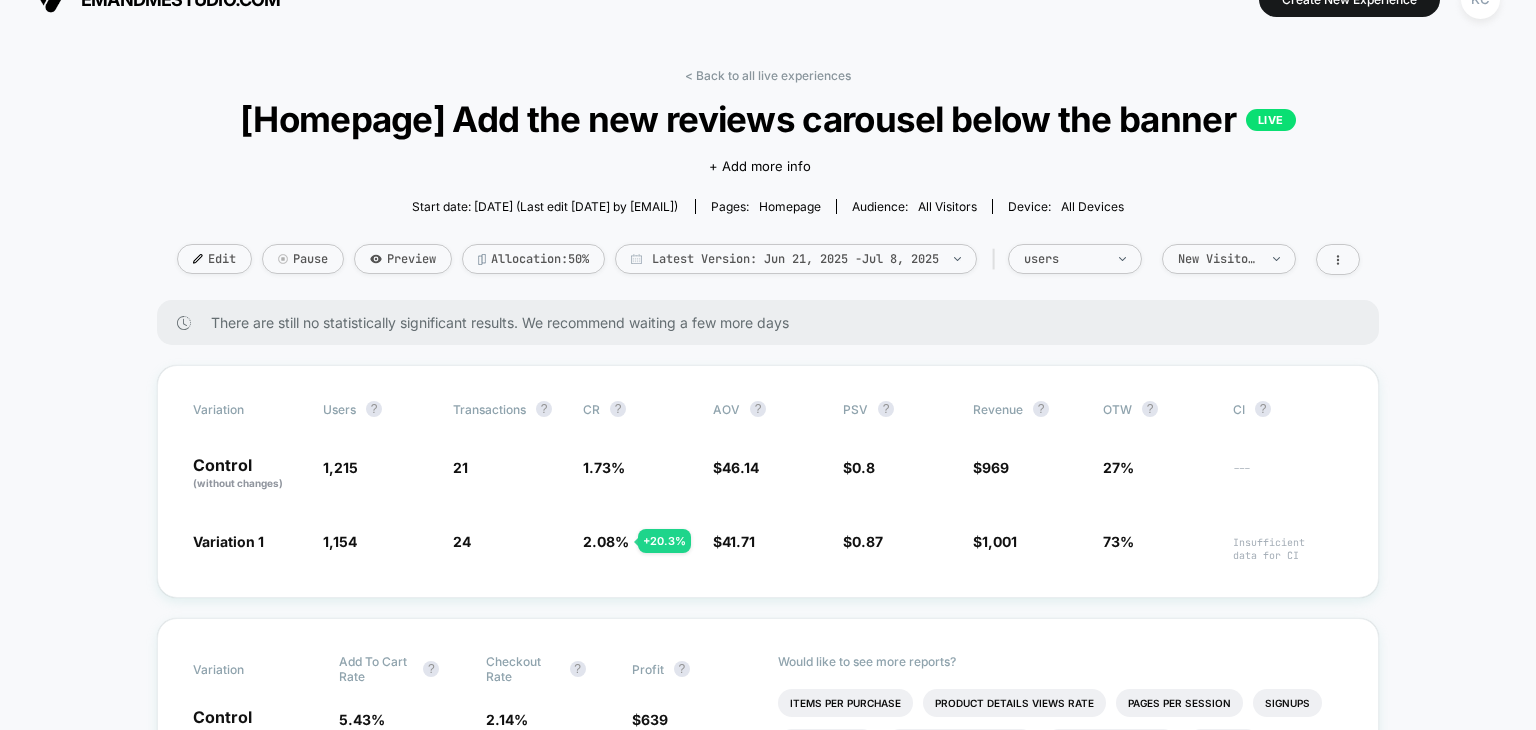 scroll, scrollTop: 0, scrollLeft: 0, axis: both 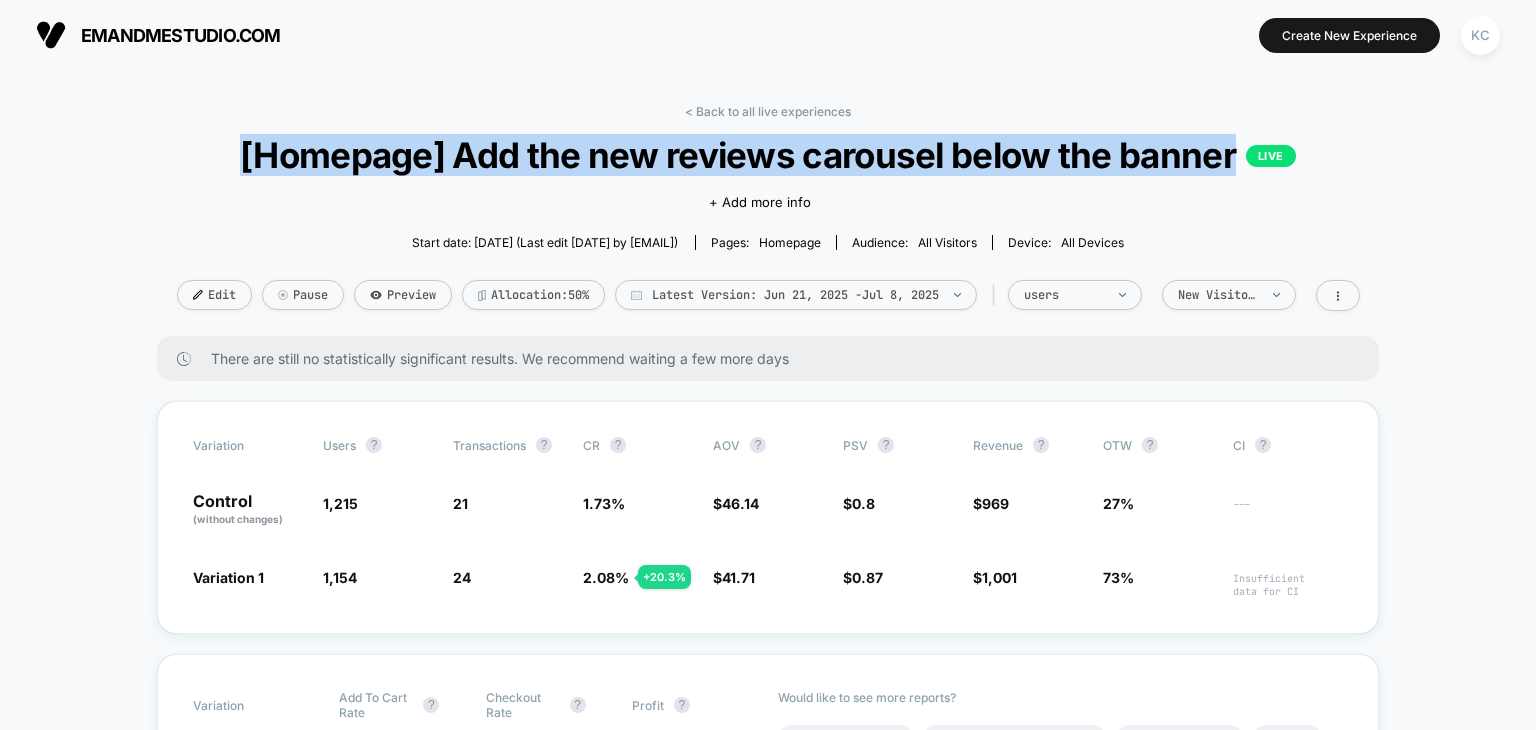 drag, startPoint x: 1236, startPoint y: 153, endPoint x: 188, endPoint y: 153, distance: 1048 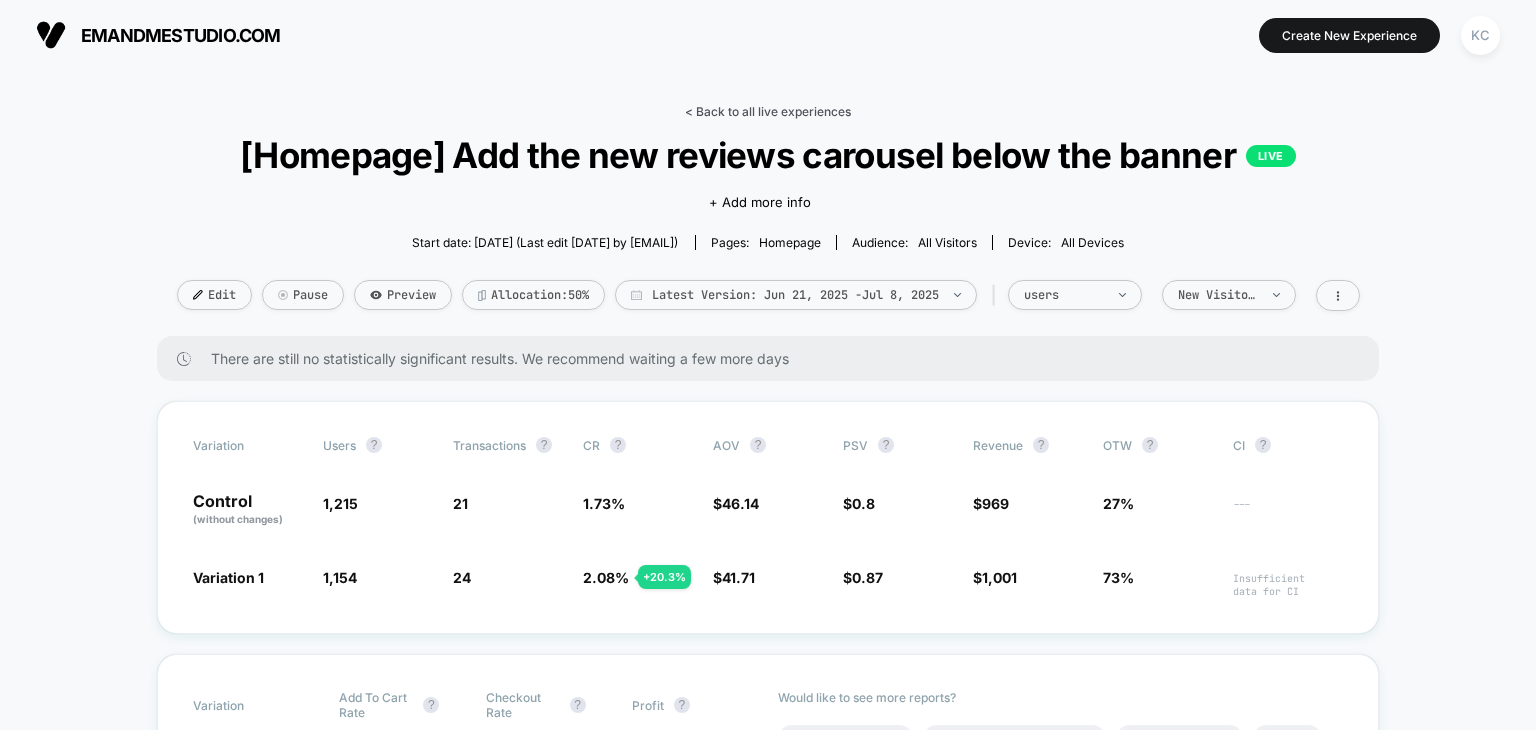 click on "< Back to all live experiences" at bounding box center (768, 111) 